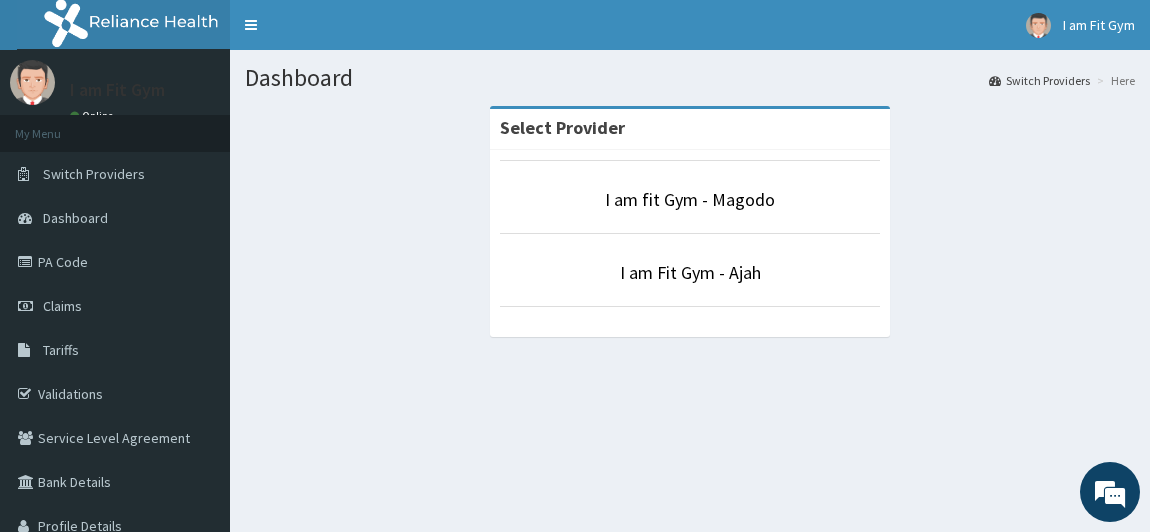 scroll, scrollTop: 0, scrollLeft: 0, axis: both 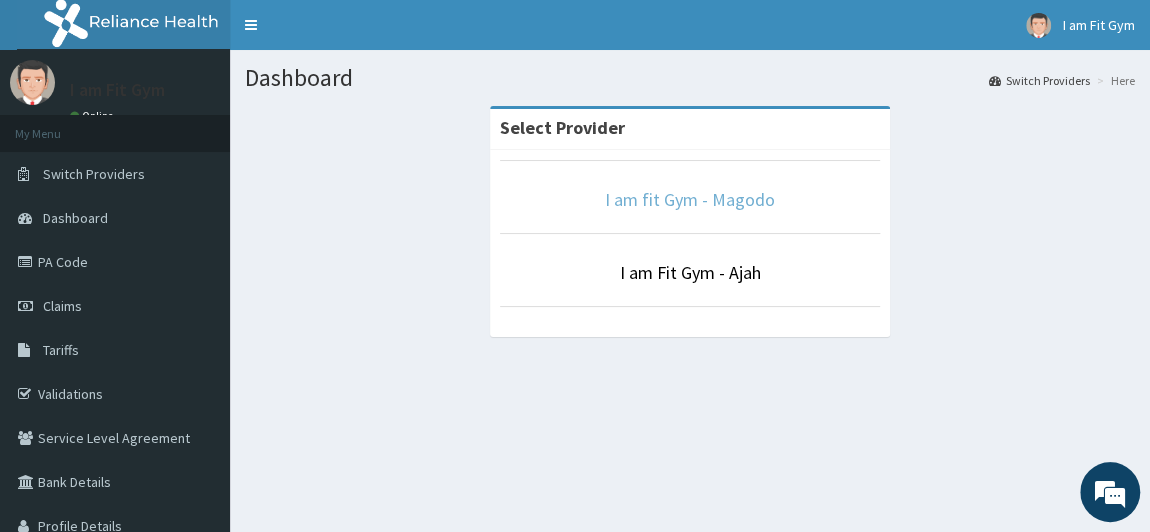 click on "I am fit Gym - Magodo" at bounding box center [690, 199] 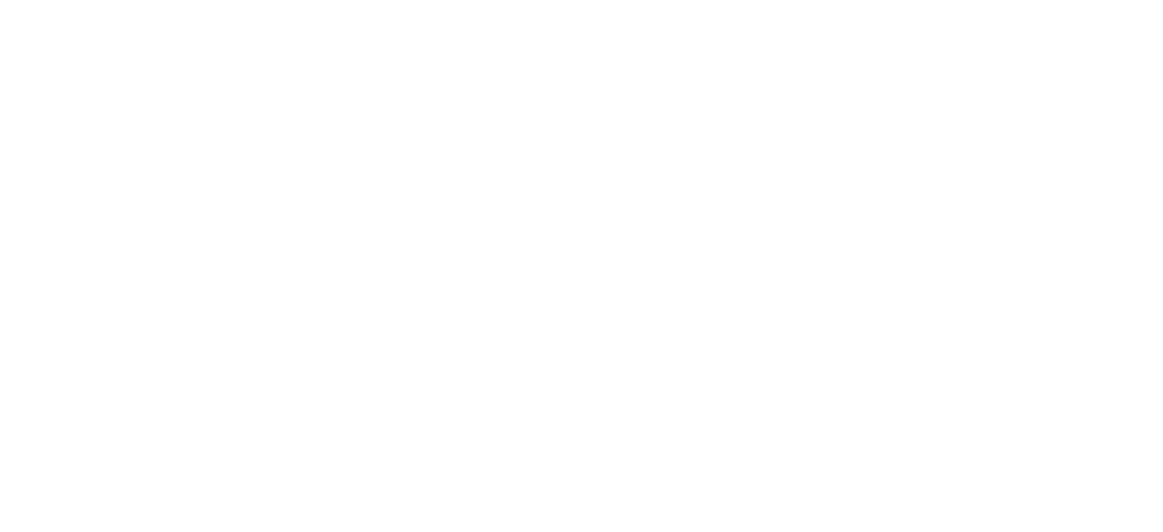 scroll, scrollTop: 0, scrollLeft: 0, axis: both 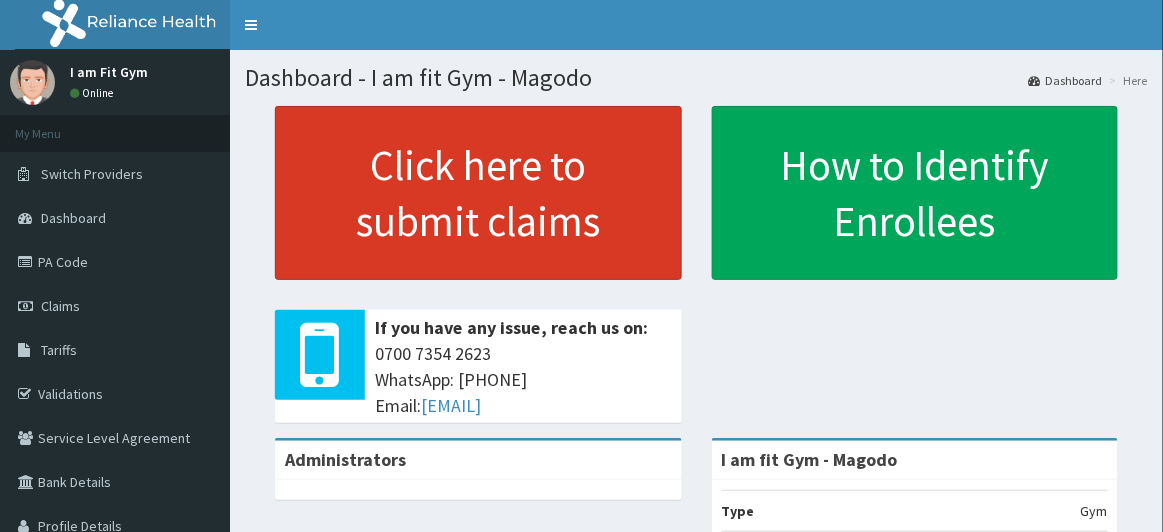 click on "Click here to submit claims" at bounding box center [478, 193] 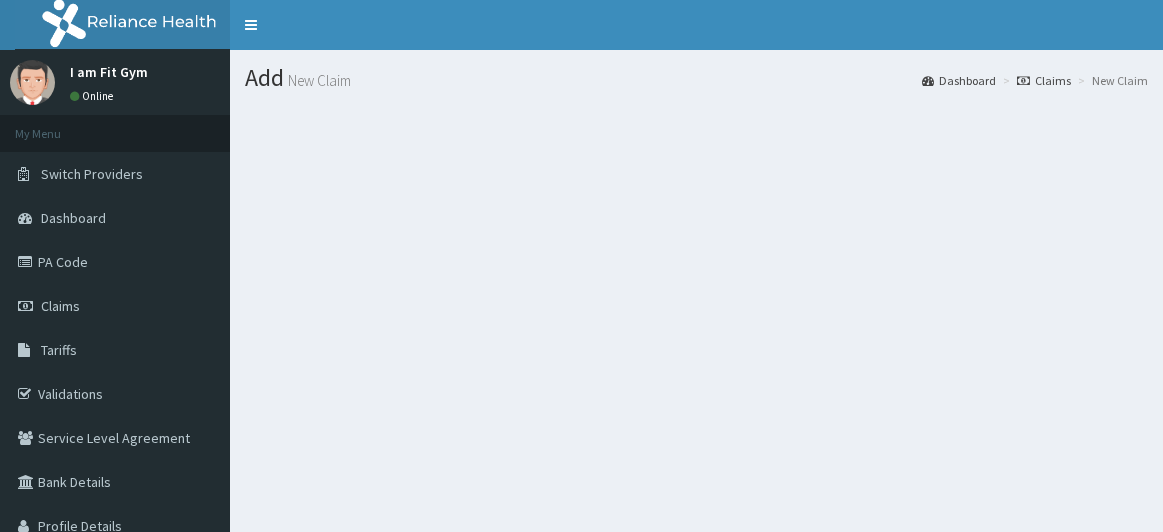 scroll, scrollTop: 0, scrollLeft: 0, axis: both 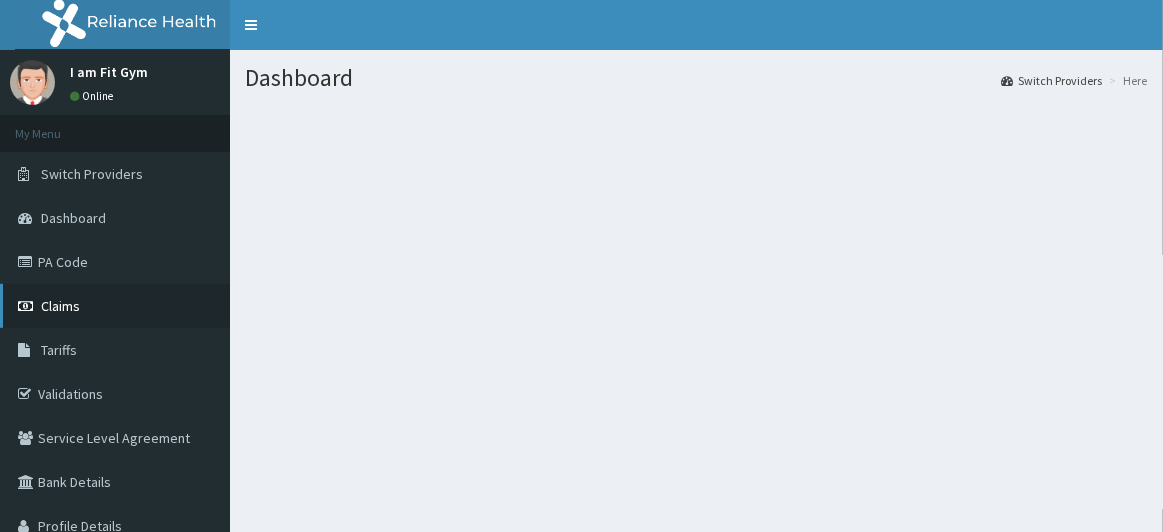 click on "Claims" at bounding box center [60, 306] 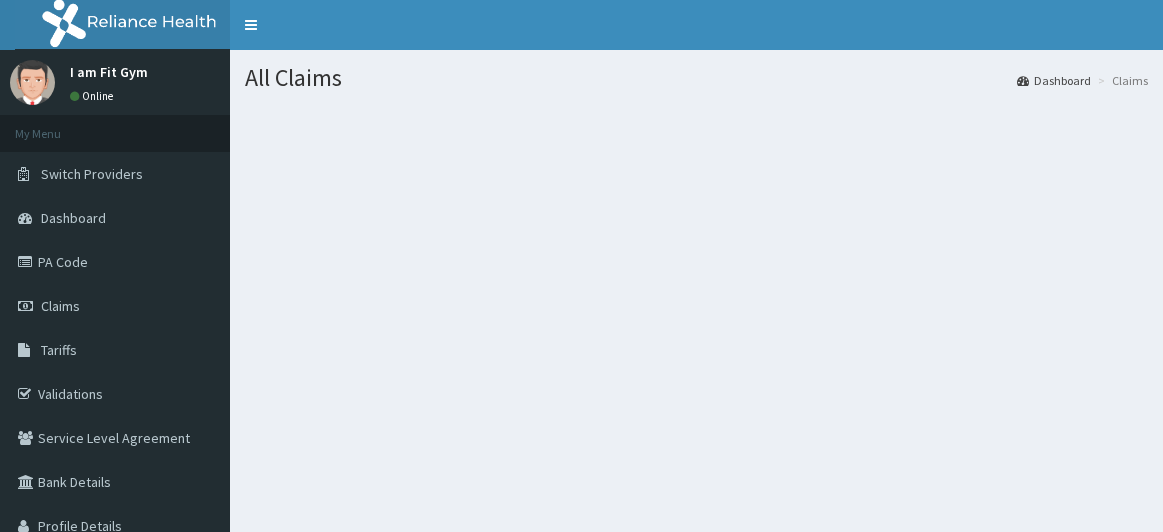 scroll, scrollTop: 0, scrollLeft: 0, axis: both 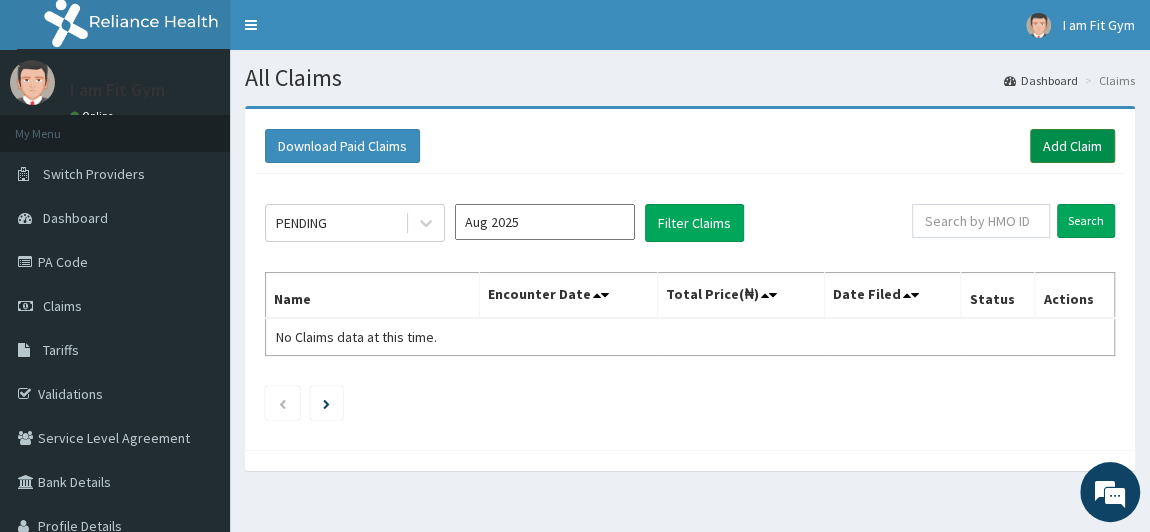 click on "Add Claim" at bounding box center [1072, 146] 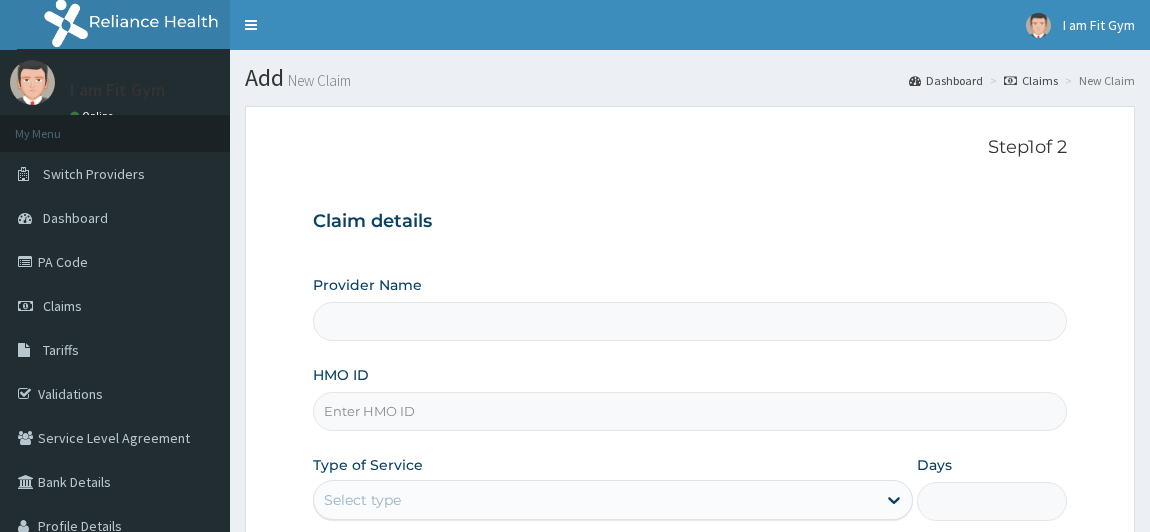 scroll, scrollTop: 0, scrollLeft: 0, axis: both 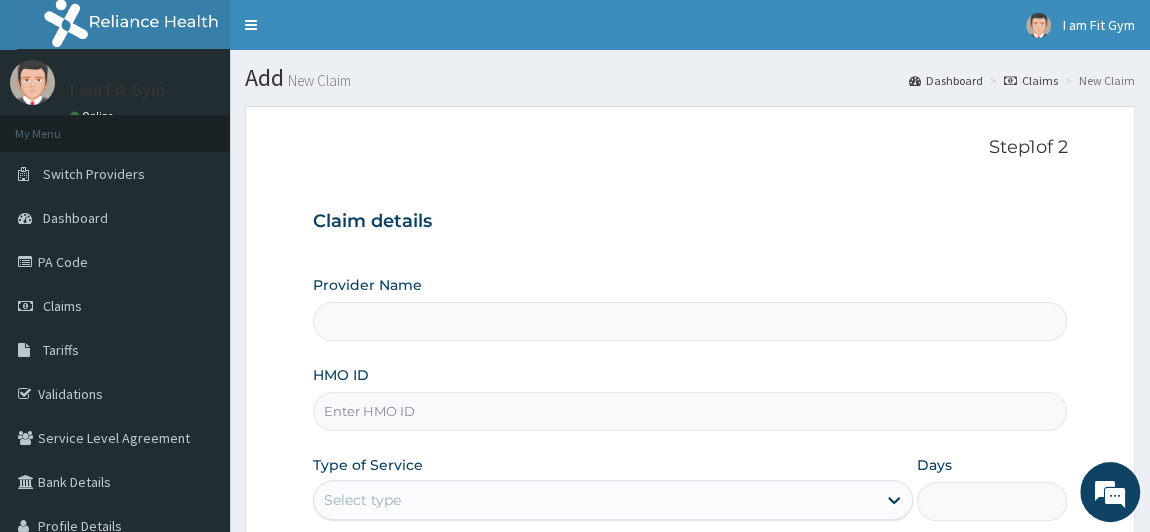 type on "I am fit Gym - Magodo" 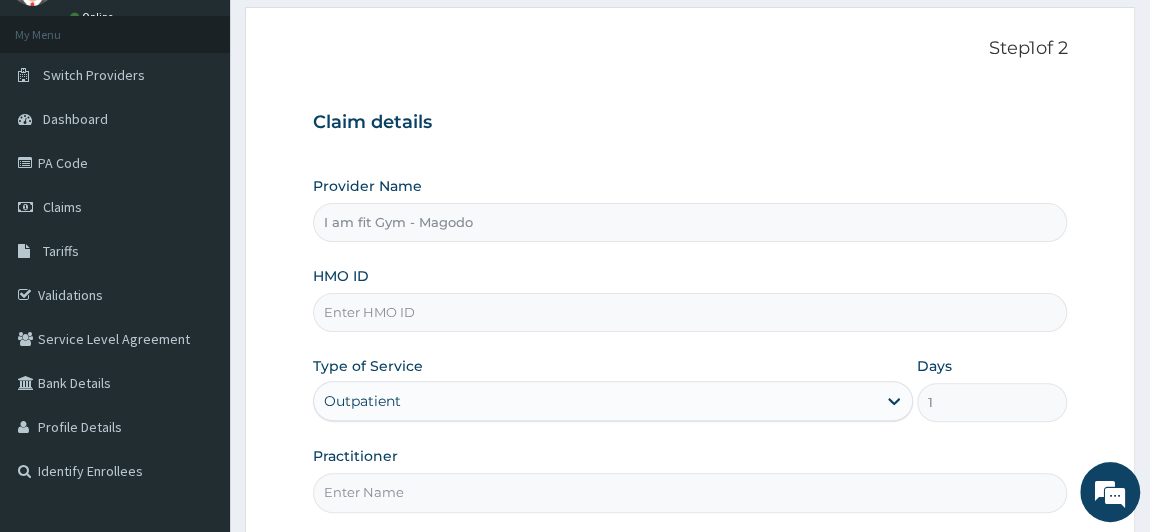 scroll, scrollTop: 141, scrollLeft: 0, axis: vertical 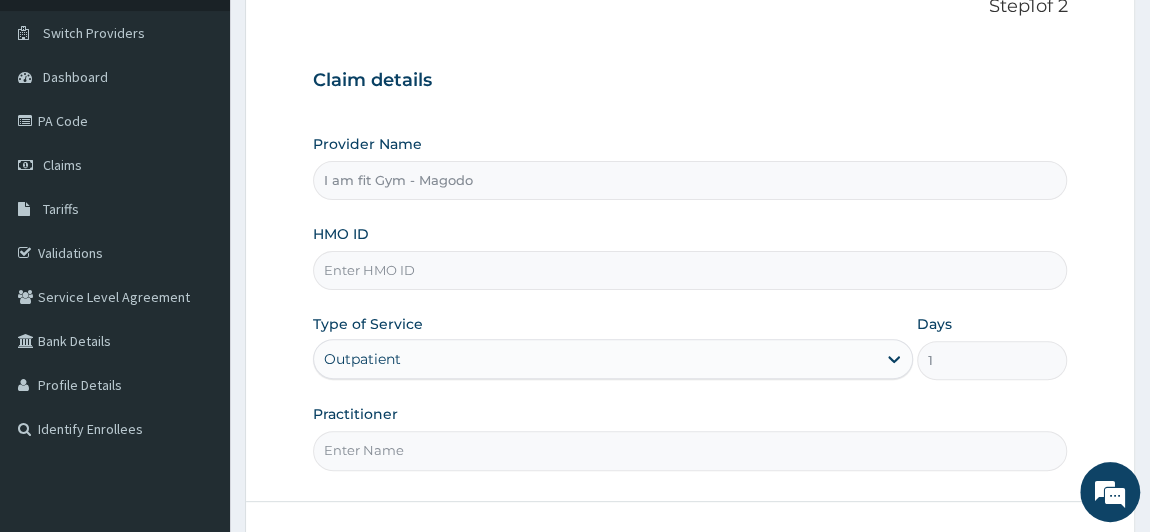 click on "HMO ID" at bounding box center (690, 270) 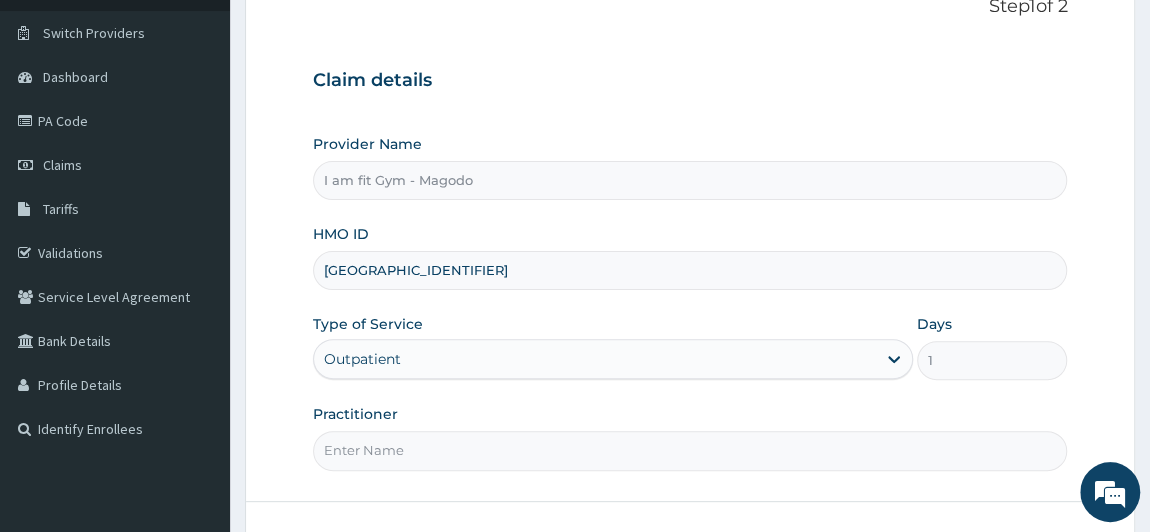 scroll, scrollTop: 0, scrollLeft: 0, axis: both 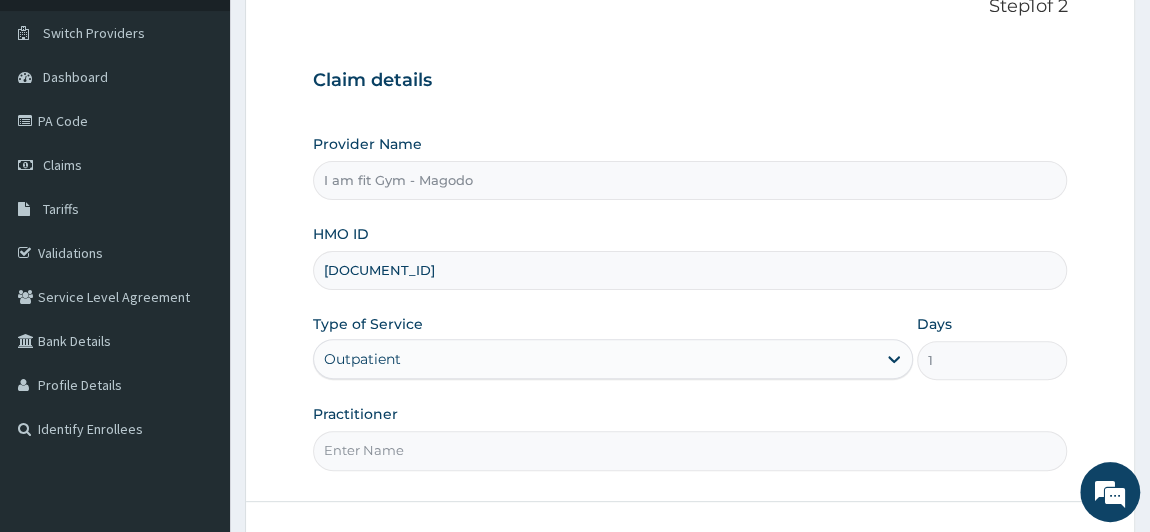click on "Practitioner" at bounding box center (690, 450) 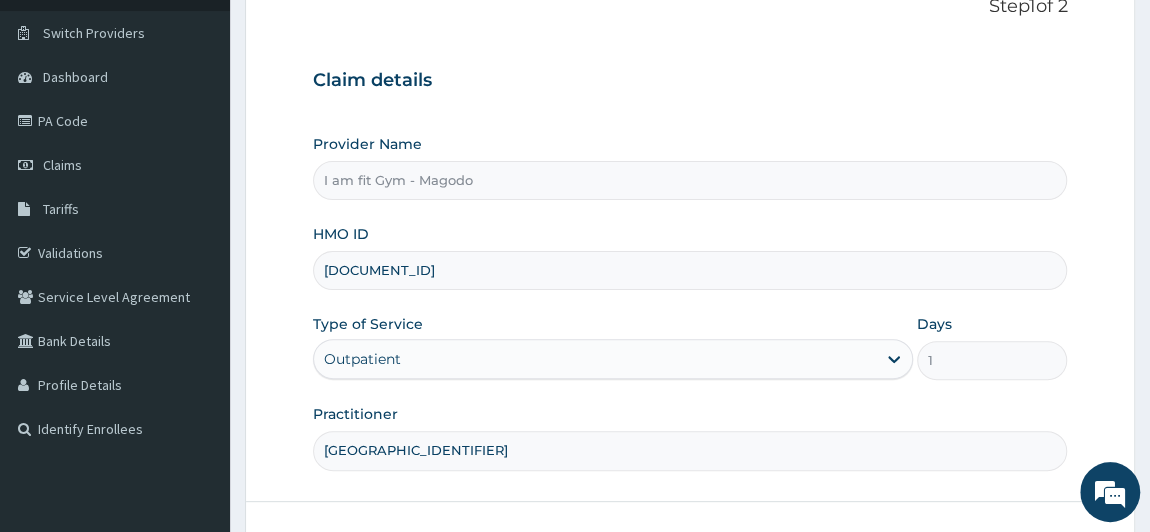 click on "rzzie" at bounding box center (690, 450) 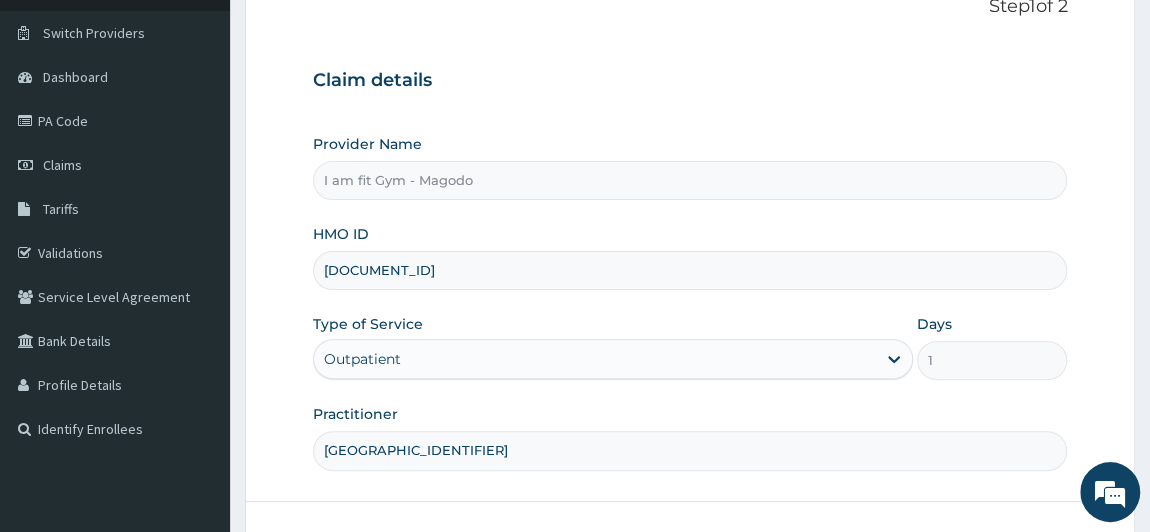 click on "rzzie" at bounding box center [690, 450] 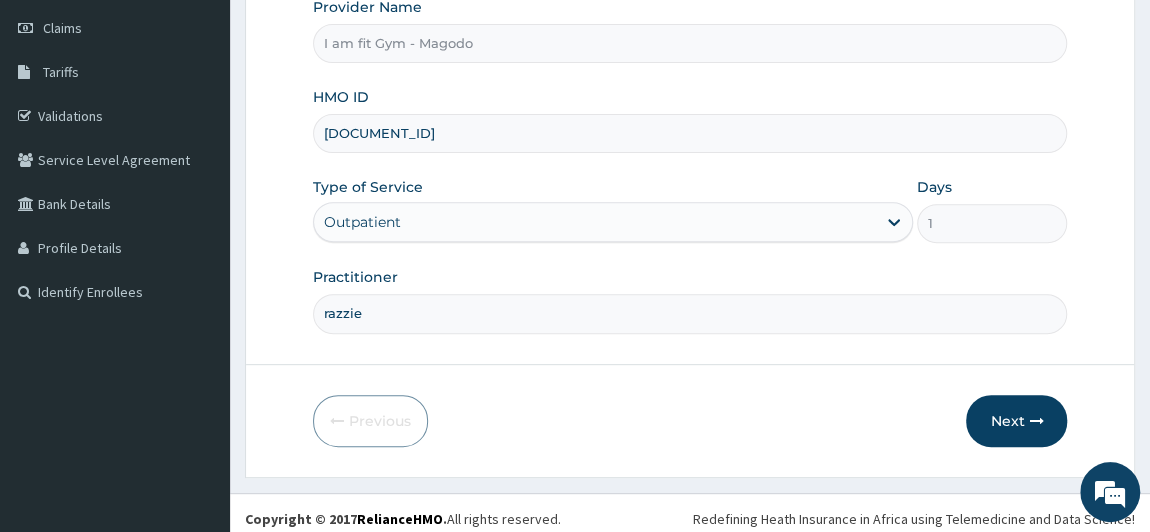 scroll, scrollTop: 284, scrollLeft: 0, axis: vertical 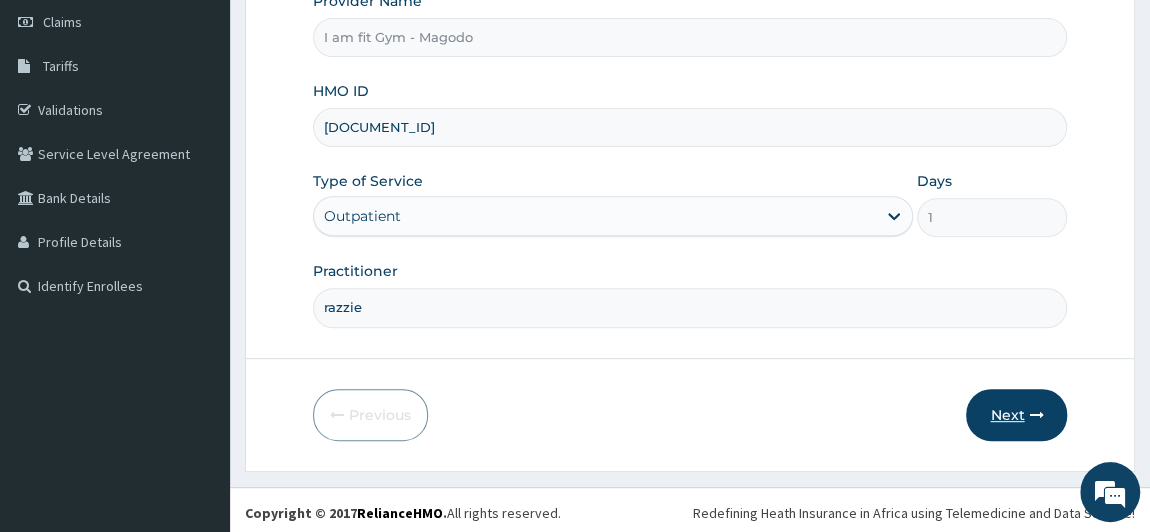type on "razzie" 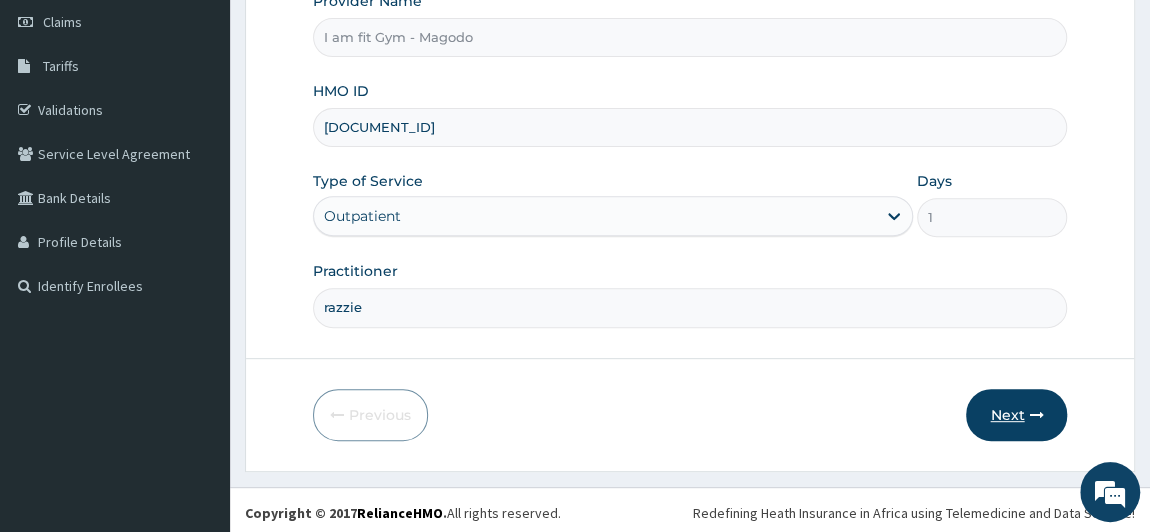 click on "Next" at bounding box center [1016, 415] 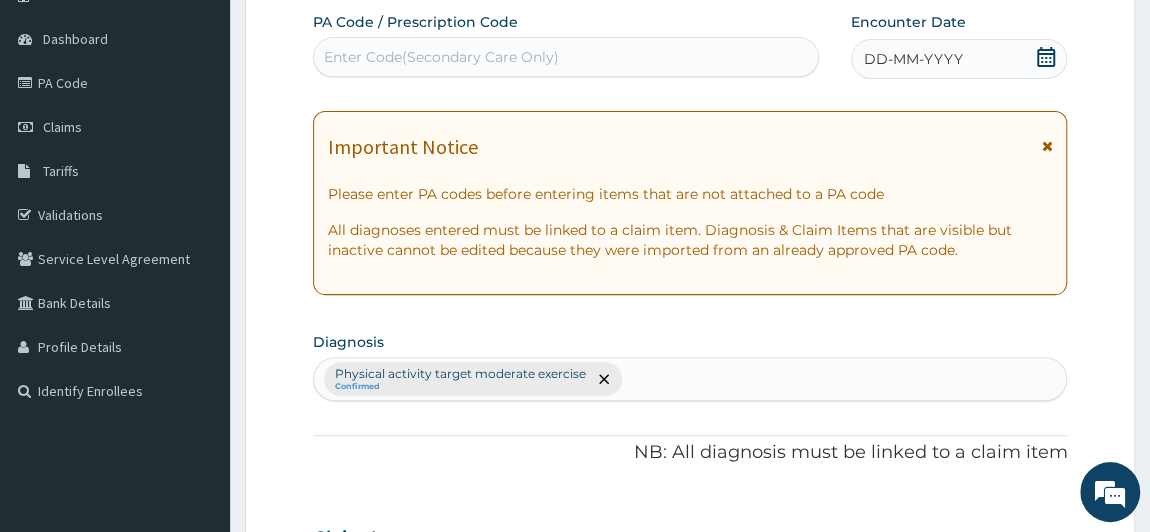 scroll, scrollTop: 106, scrollLeft: 0, axis: vertical 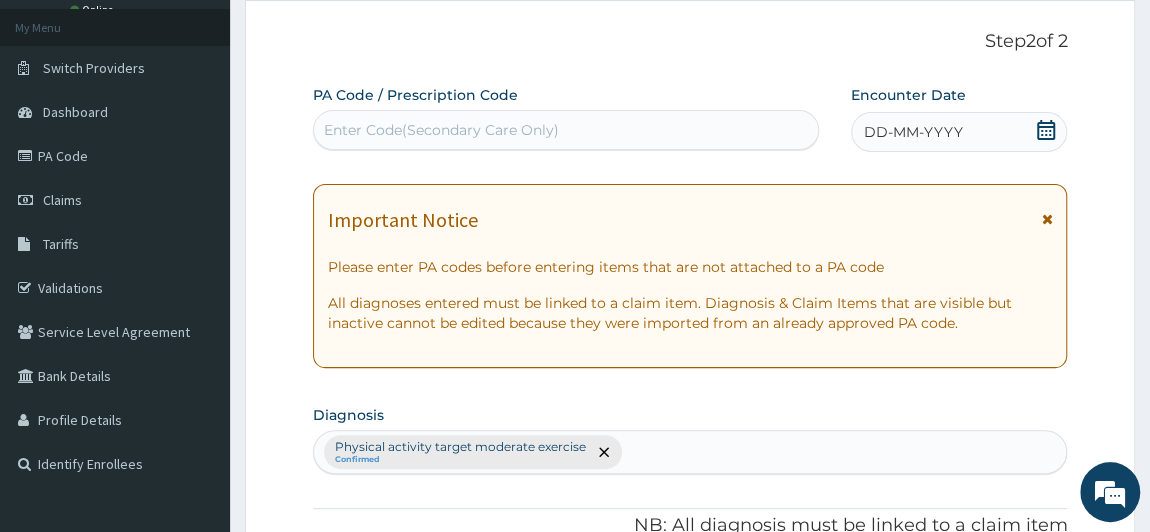 click on "DD-MM-YYYY" at bounding box center [913, 132] 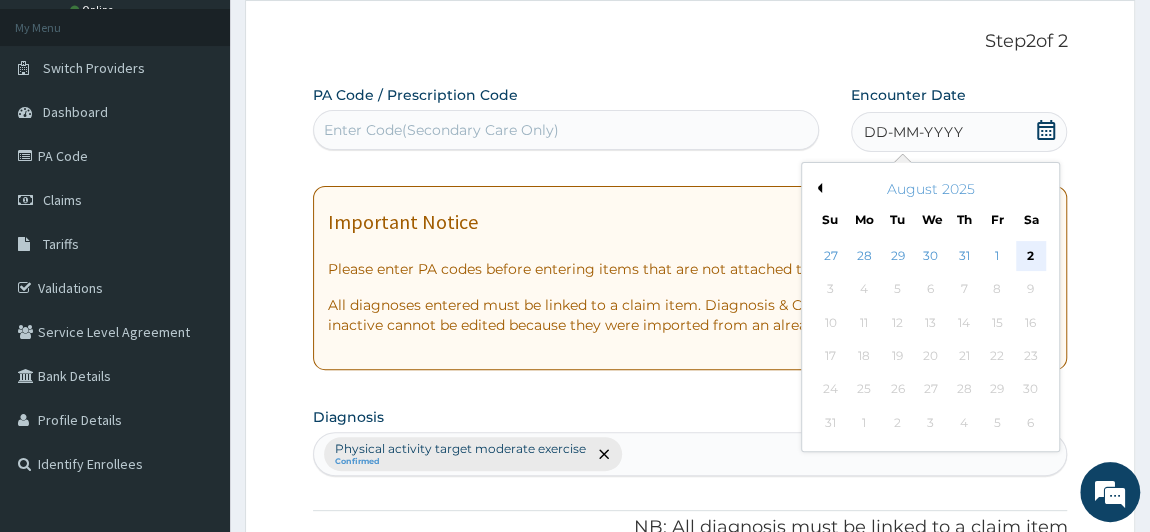 click on "2" at bounding box center [1030, 256] 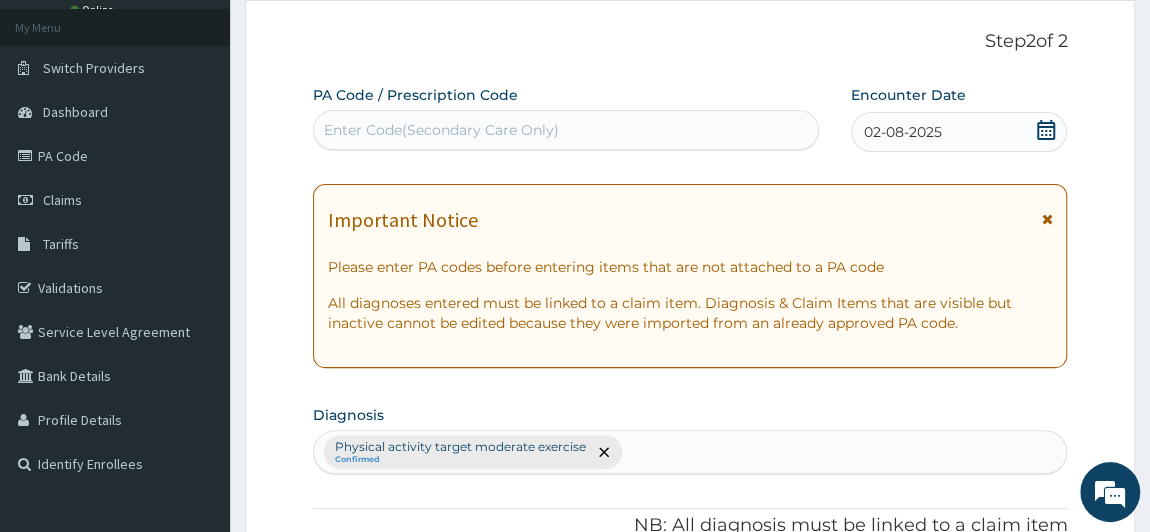 click on "Enter Code(Secondary Care Only)" at bounding box center [441, 130] 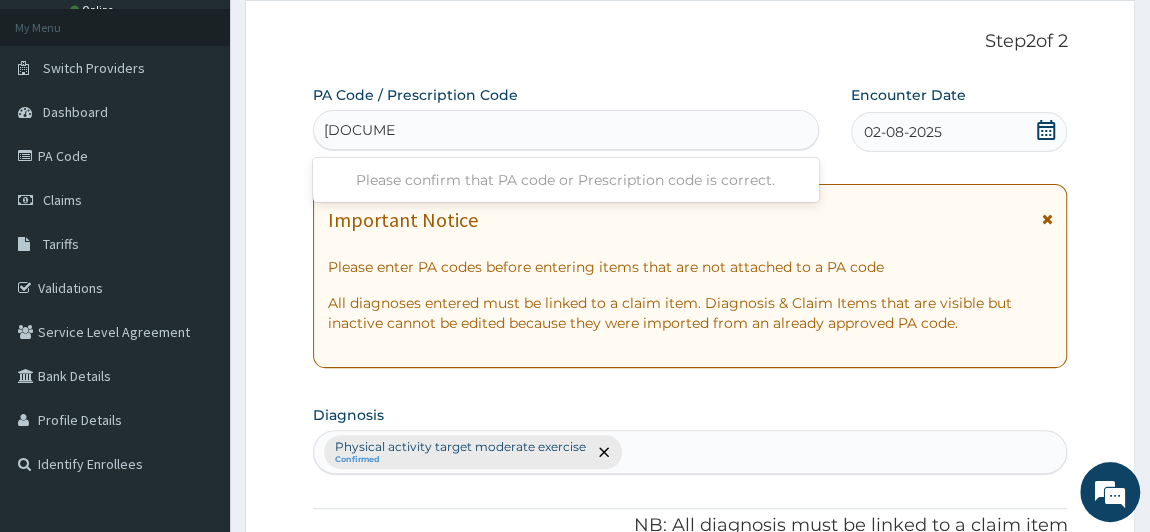 type on "PA/200B3E" 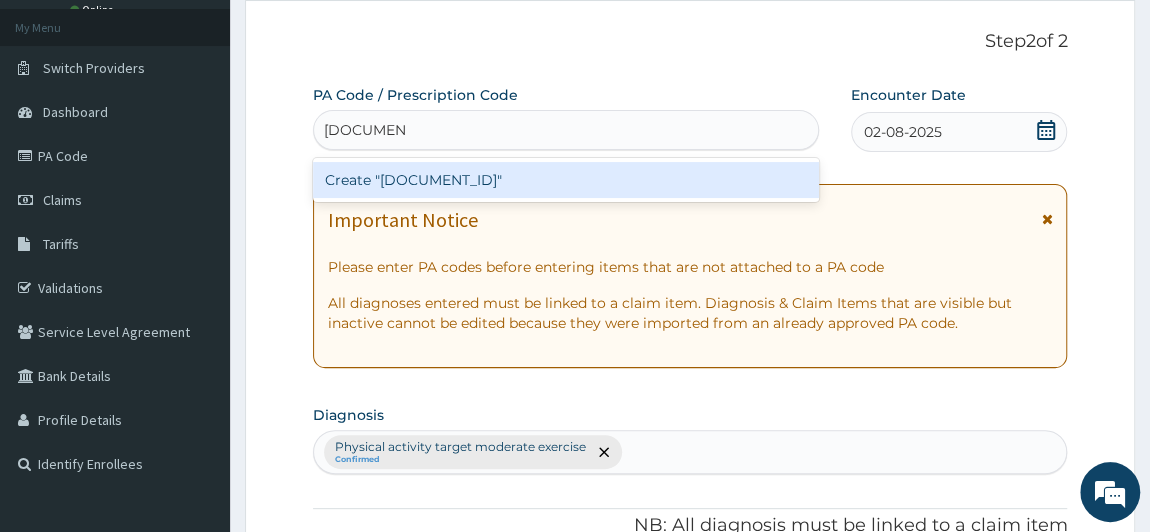 click on "Create "PA/200B3E"" at bounding box center (566, 180) 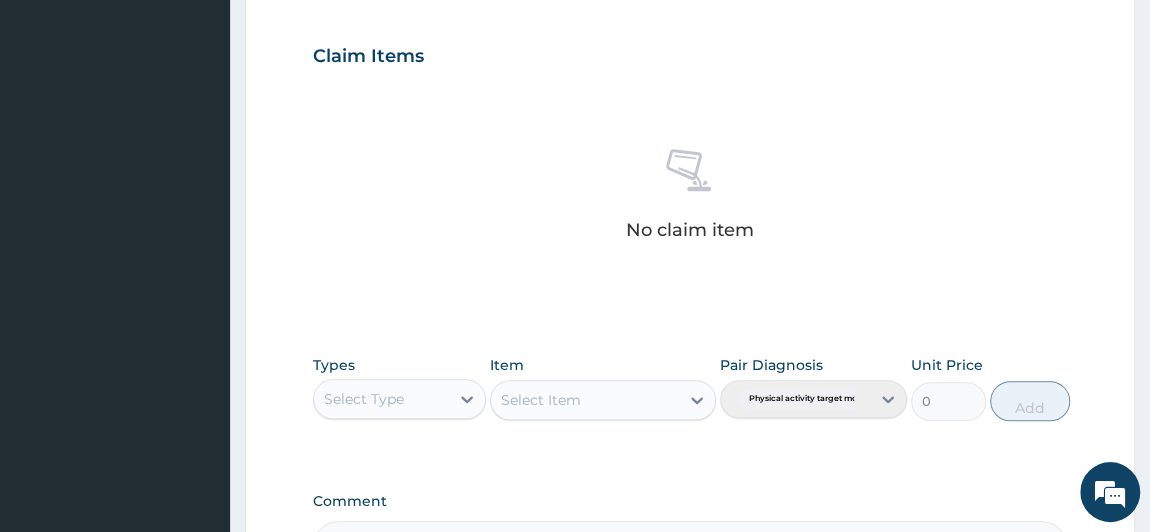 scroll, scrollTop: 758, scrollLeft: 0, axis: vertical 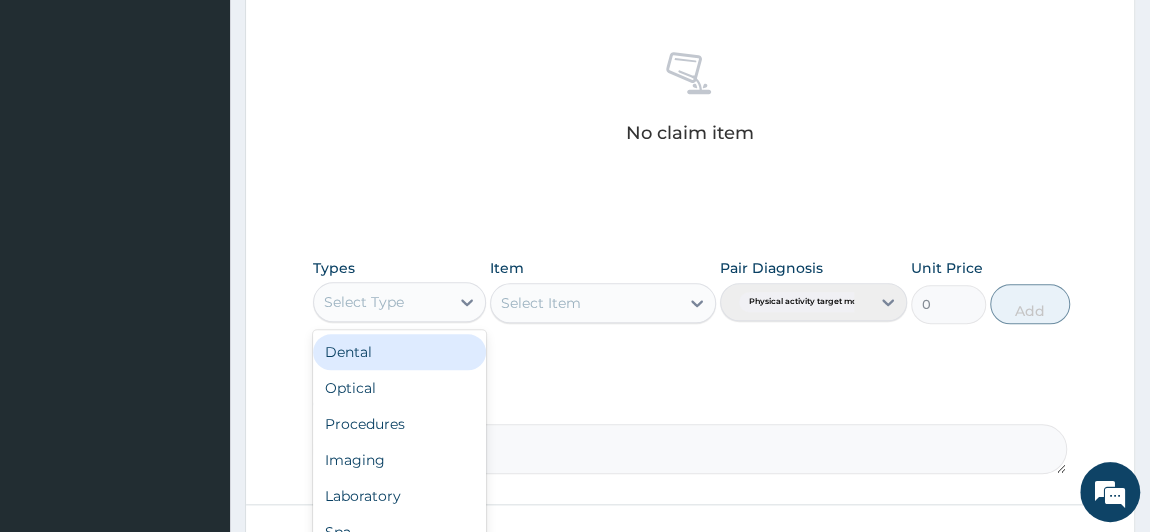 click on "Select Type" at bounding box center (364, 302) 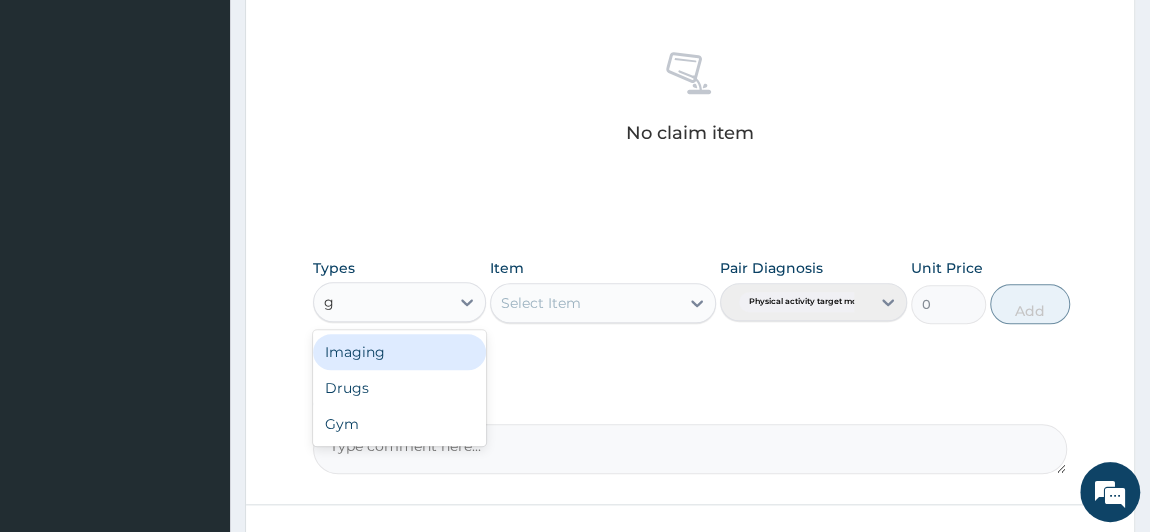 type on "gy" 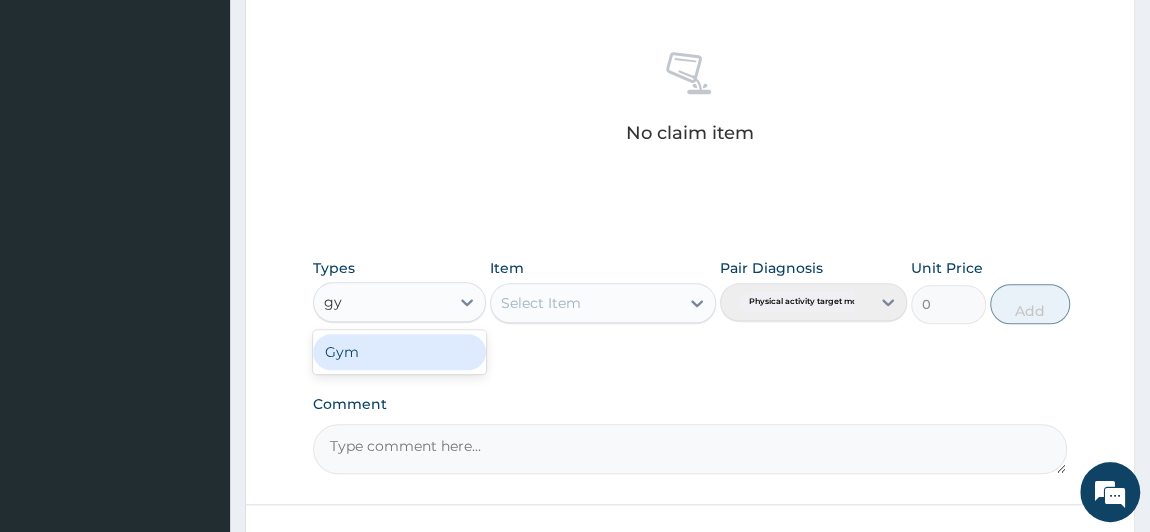 click on "Gym" at bounding box center [400, 352] 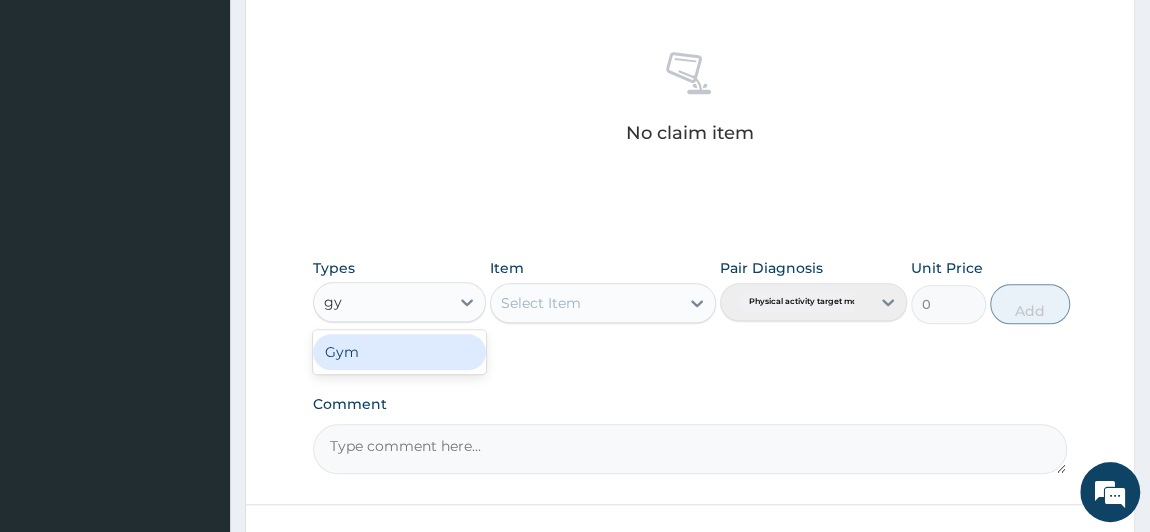 type 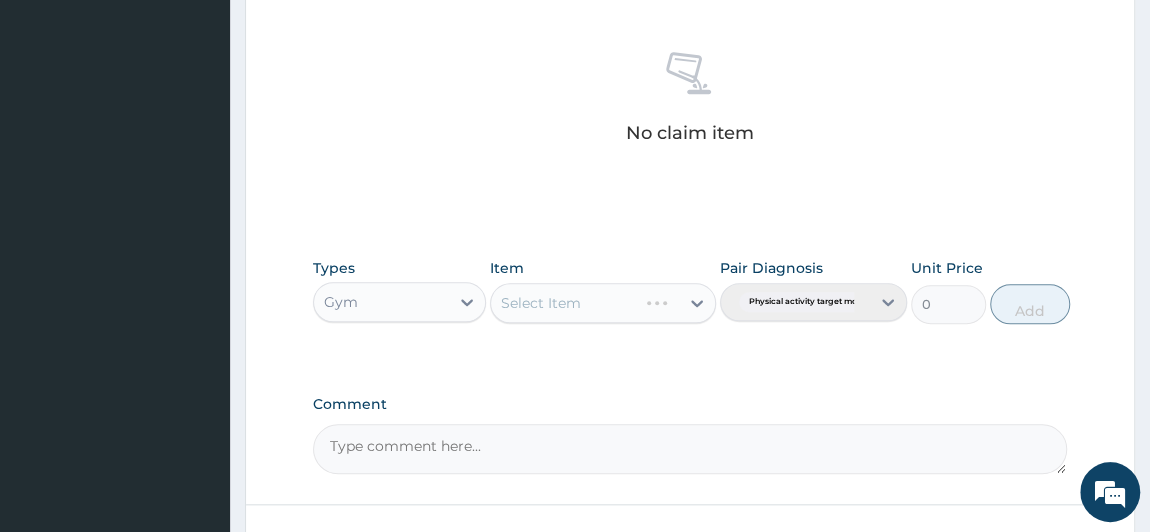 click on "Select Item" at bounding box center [603, 303] 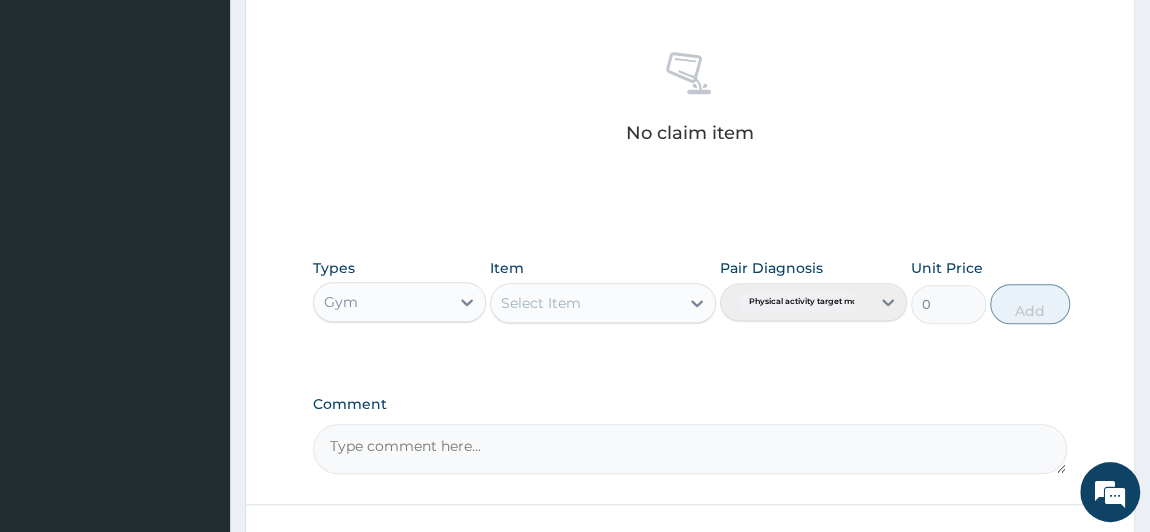 click on "Select Item" at bounding box center [585, 303] 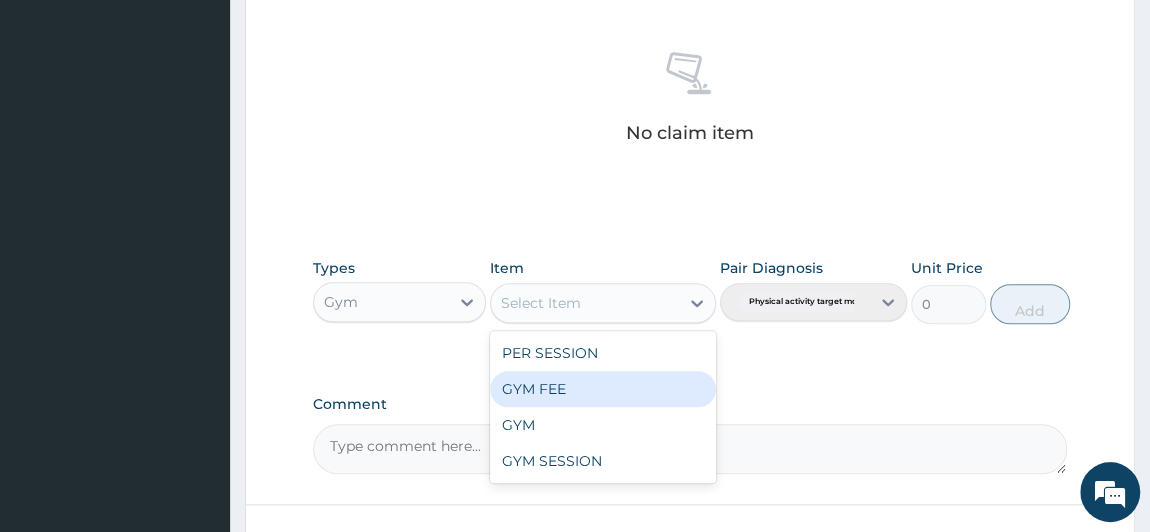 click on "GYM FEE" at bounding box center (603, 389) 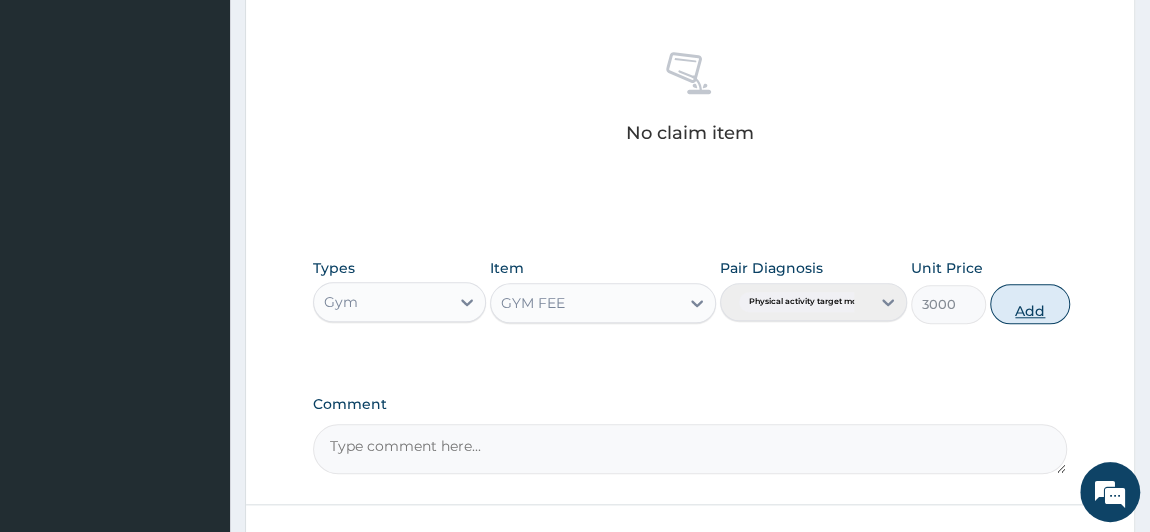 click on "Add" at bounding box center [1030, 304] 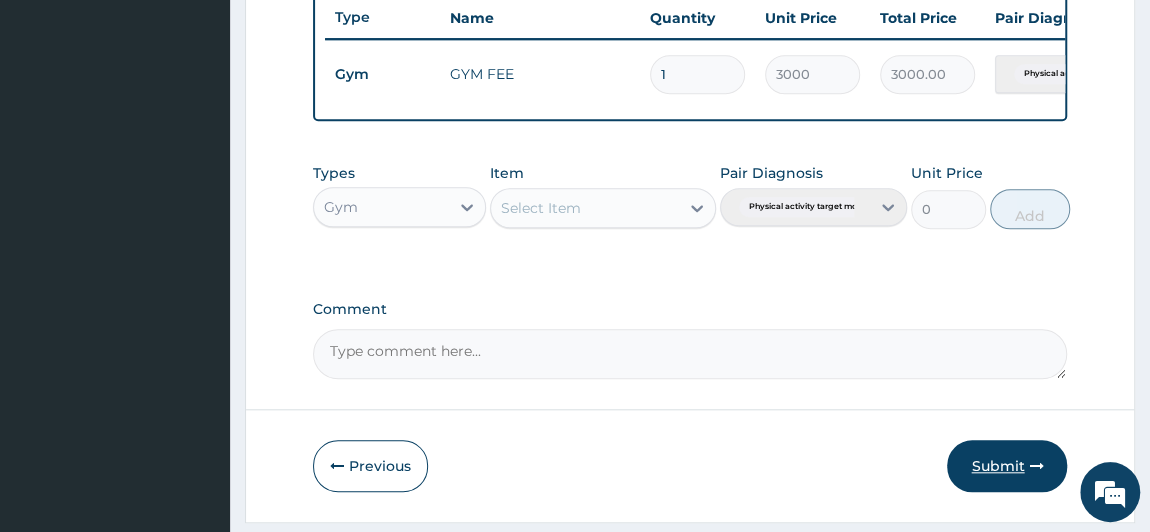click on "Submit" at bounding box center [1007, 466] 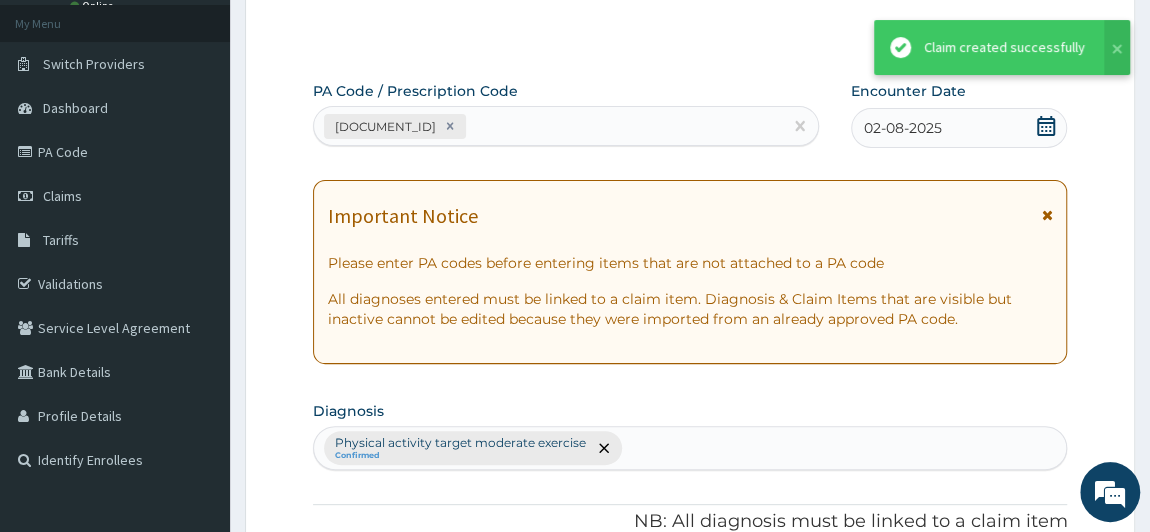 scroll, scrollTop: 758, scrollLeft: 0, axis: vertical 